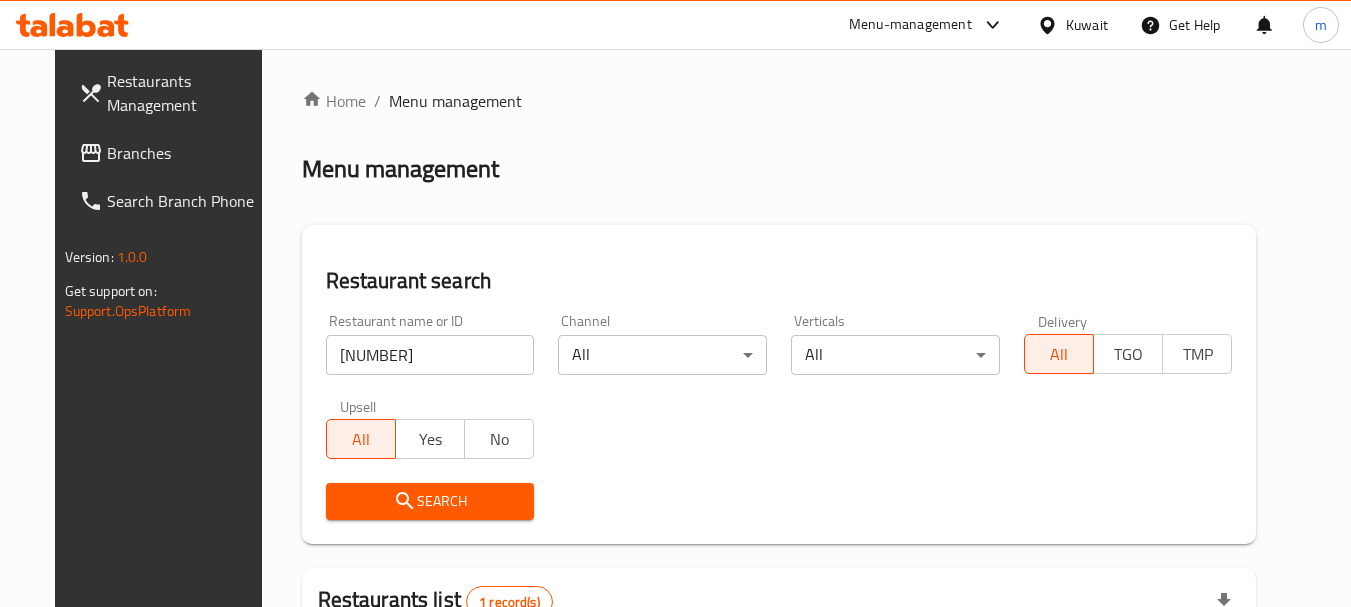 scroll, scrollTop: 260, scrollLeft: 0, axis: vertical 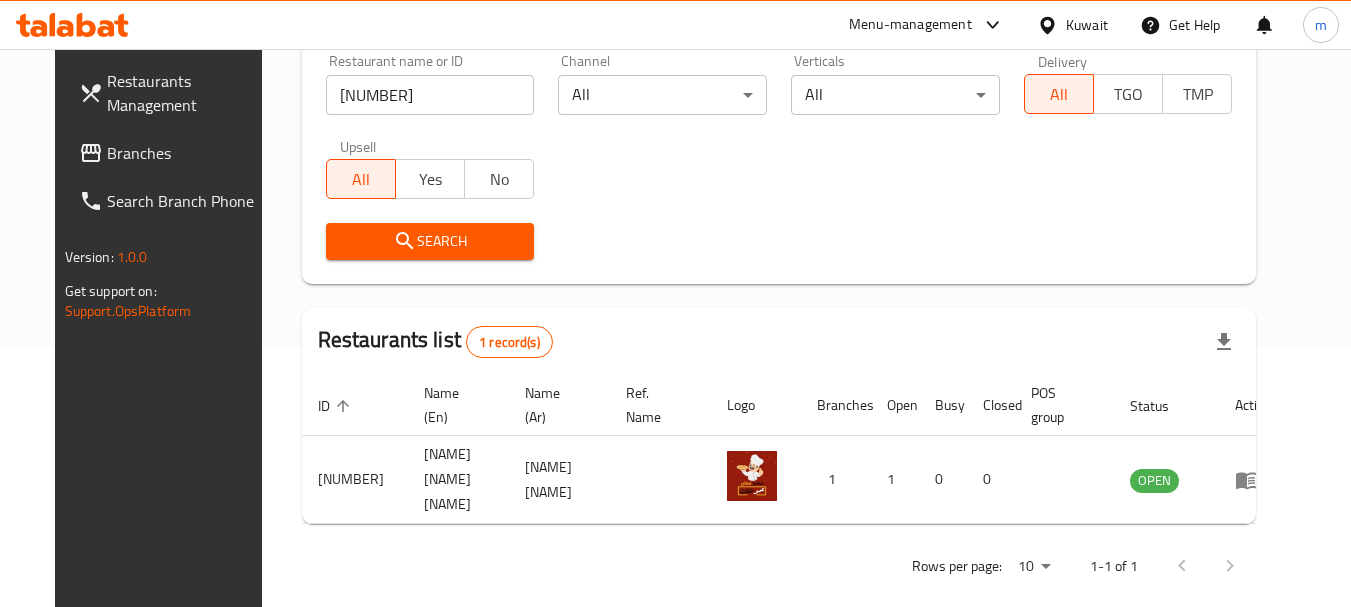 click 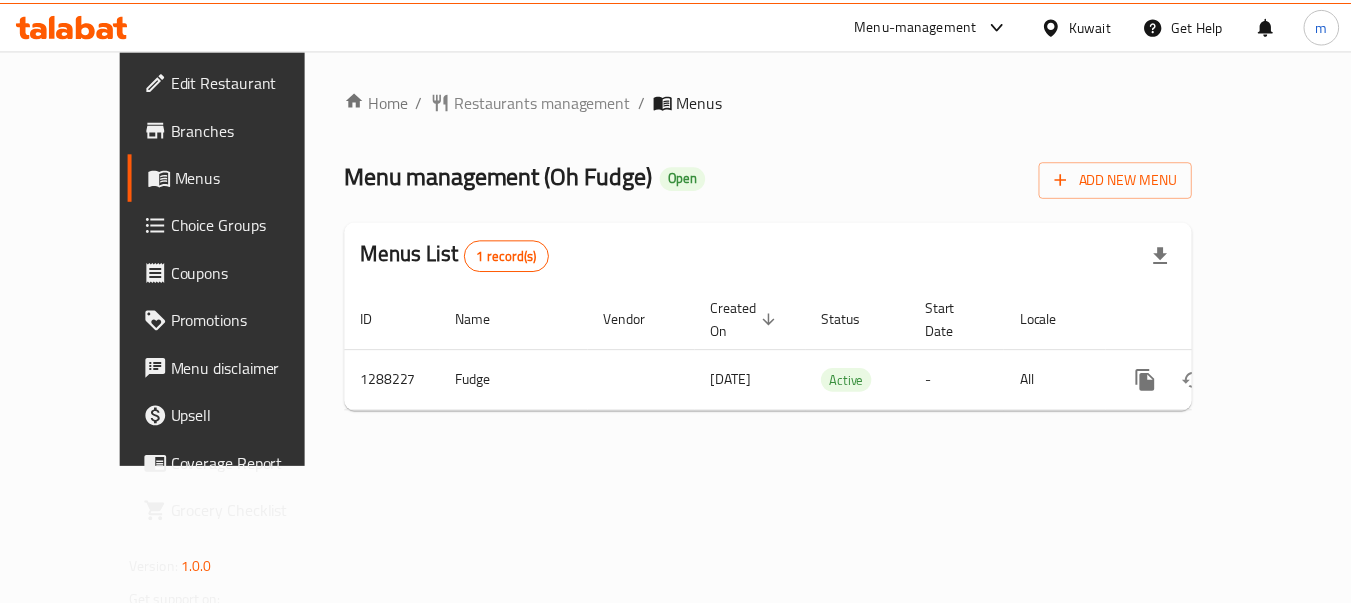 scroll, scrollTop: 0, scrollLeft: 0, axis: both 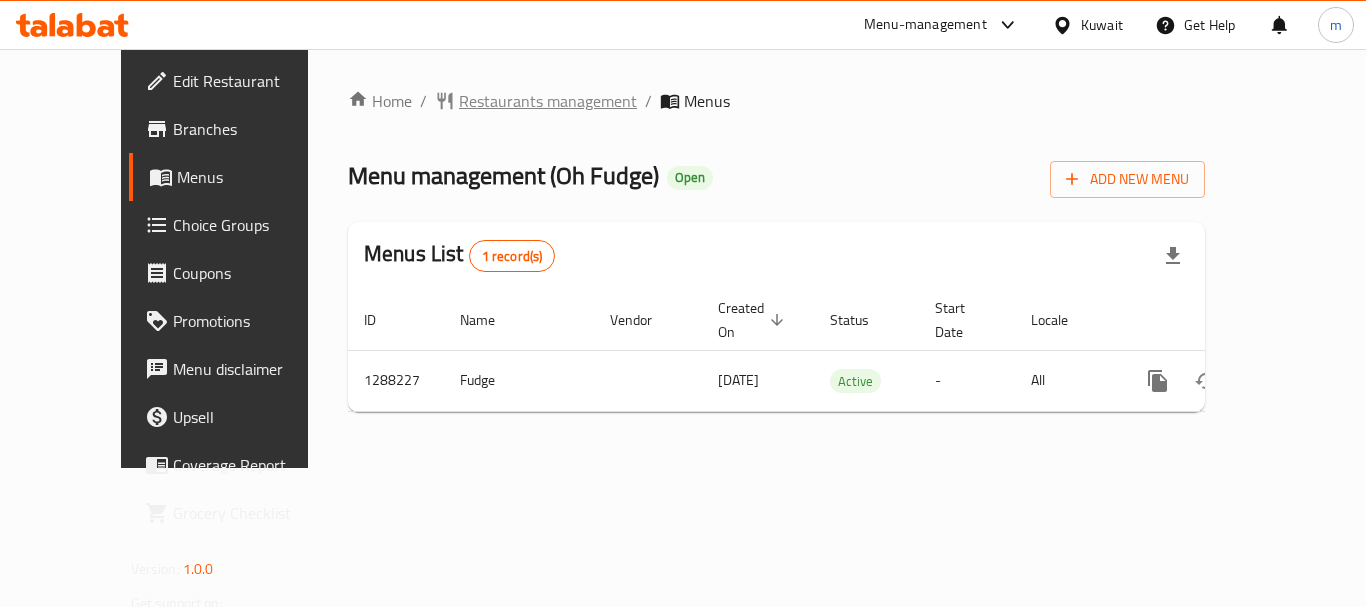 click on "Restaurants management" at bounding box center (548, 101) 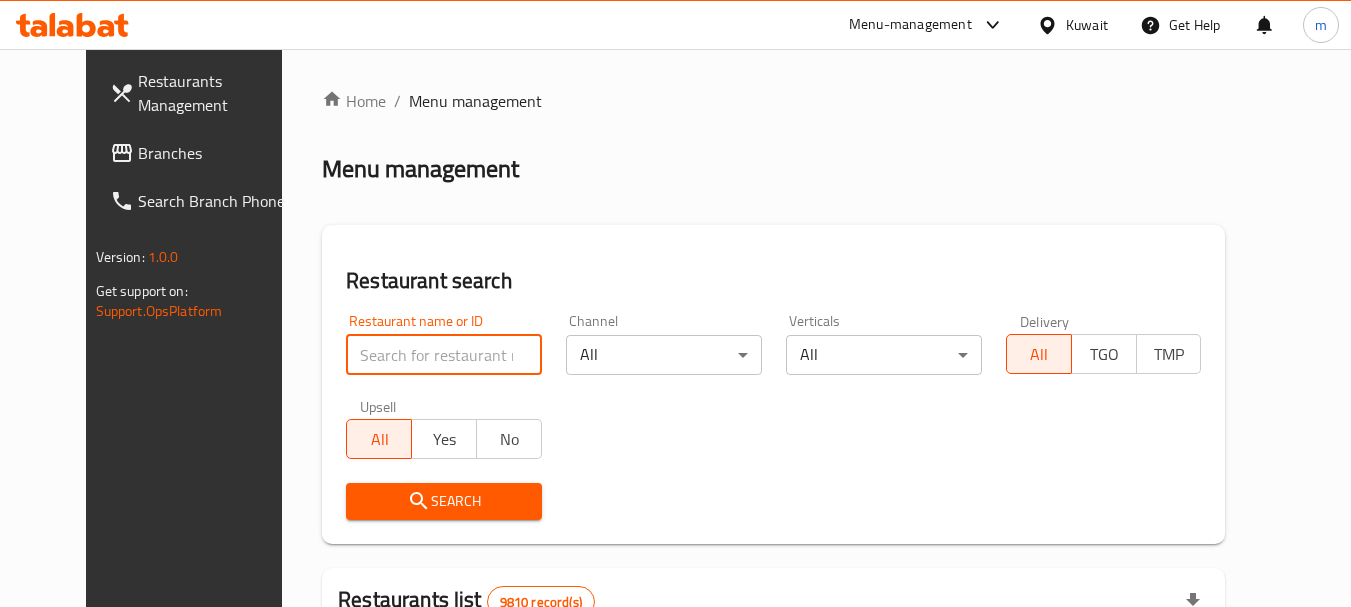click at bounding box center (444, 355) 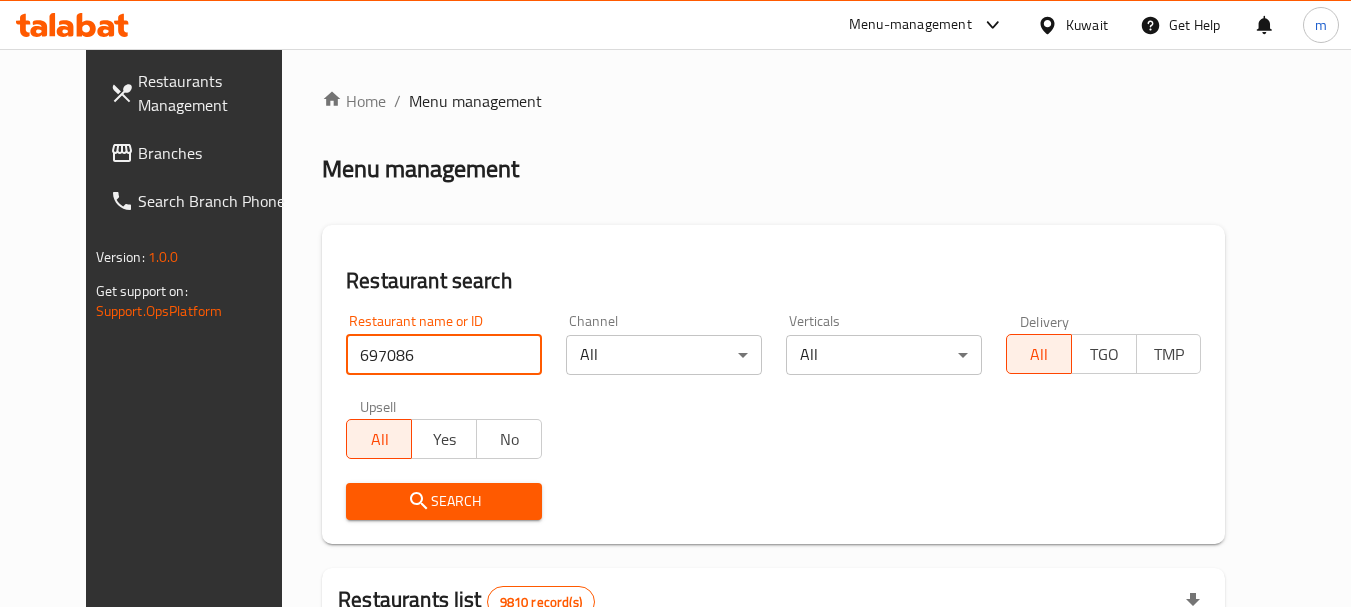type on "697086" 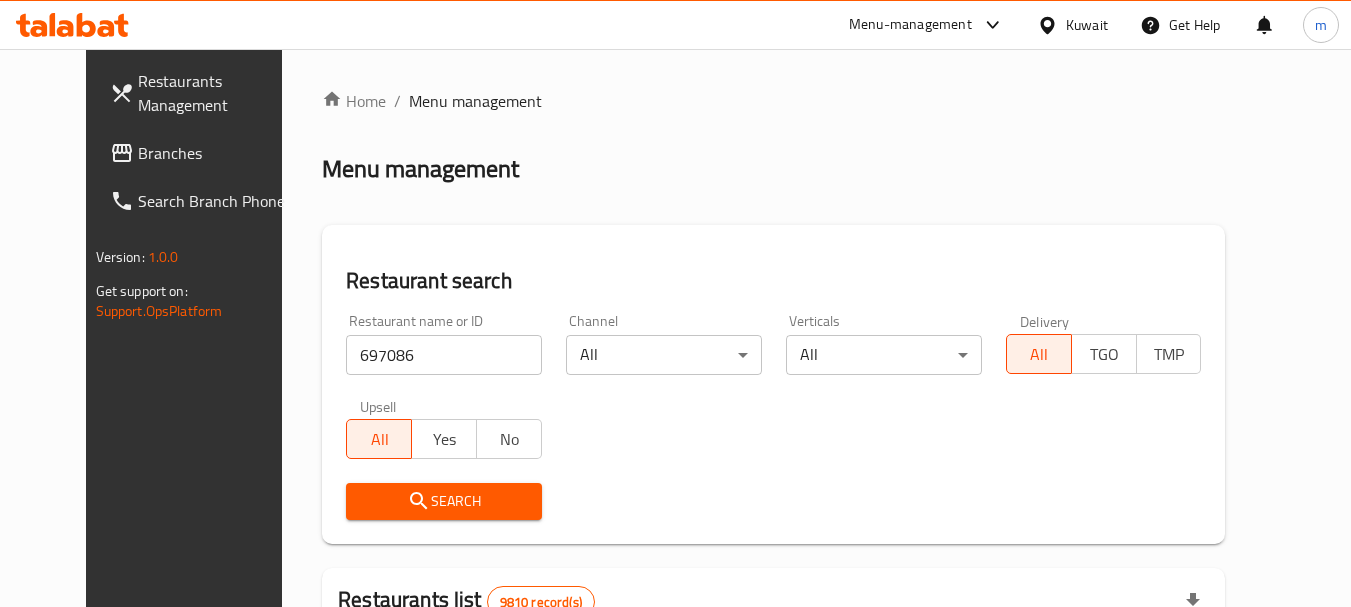 click on "Search" at bounding box center (444, 501) 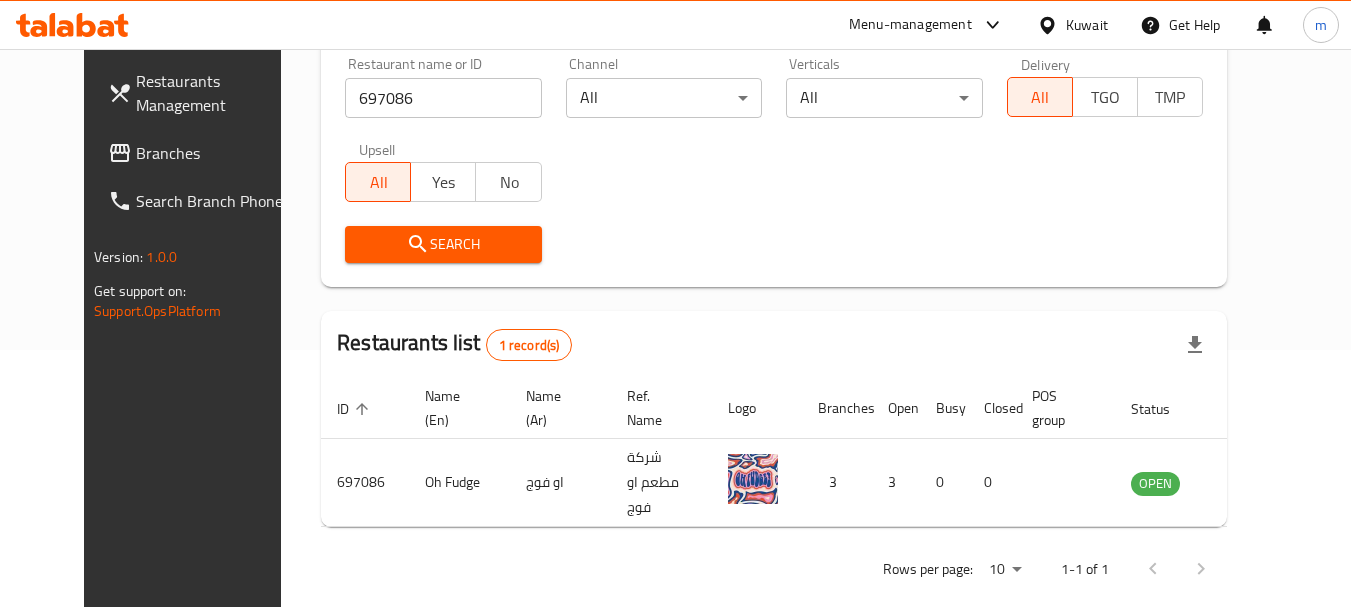 scroll, scrollTop: 260, scrollLeft: 0, axis: vertical 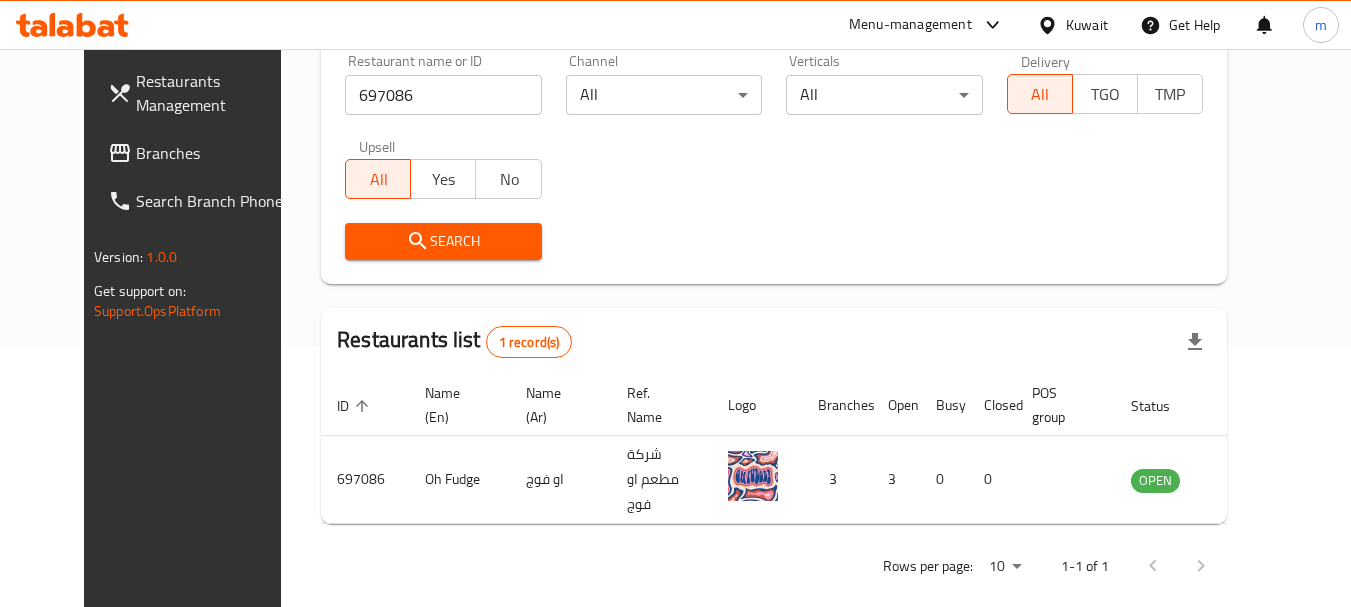 click 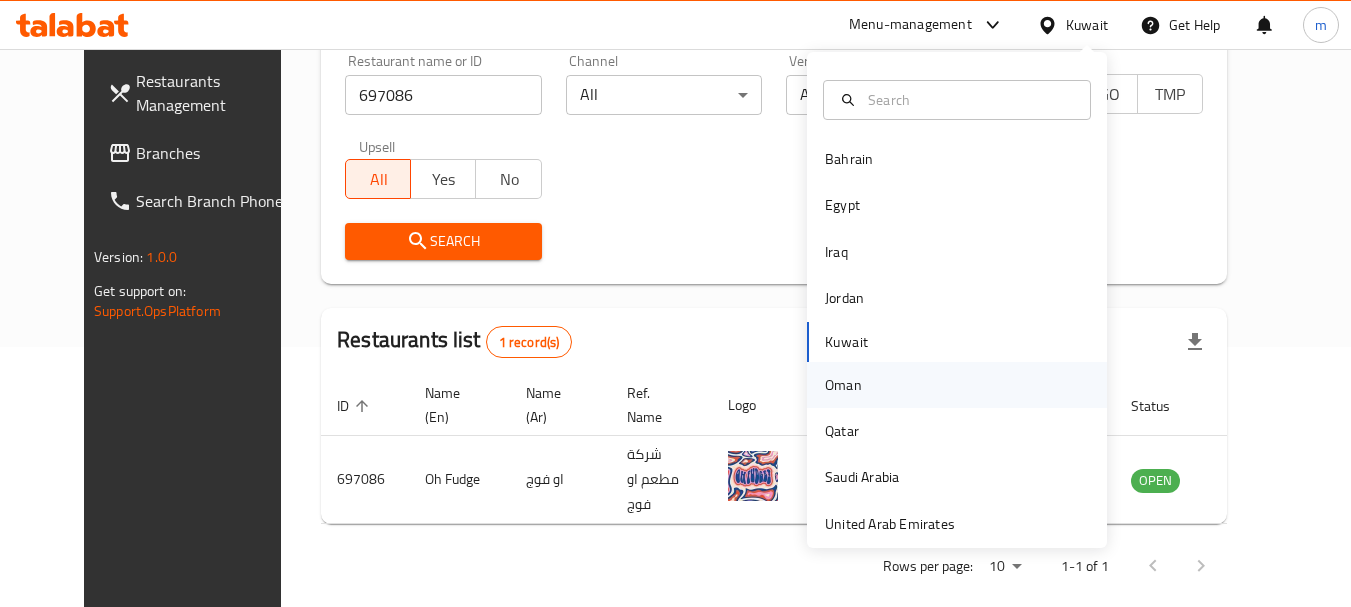 click on "Oman" at bounding box center [843, 385] 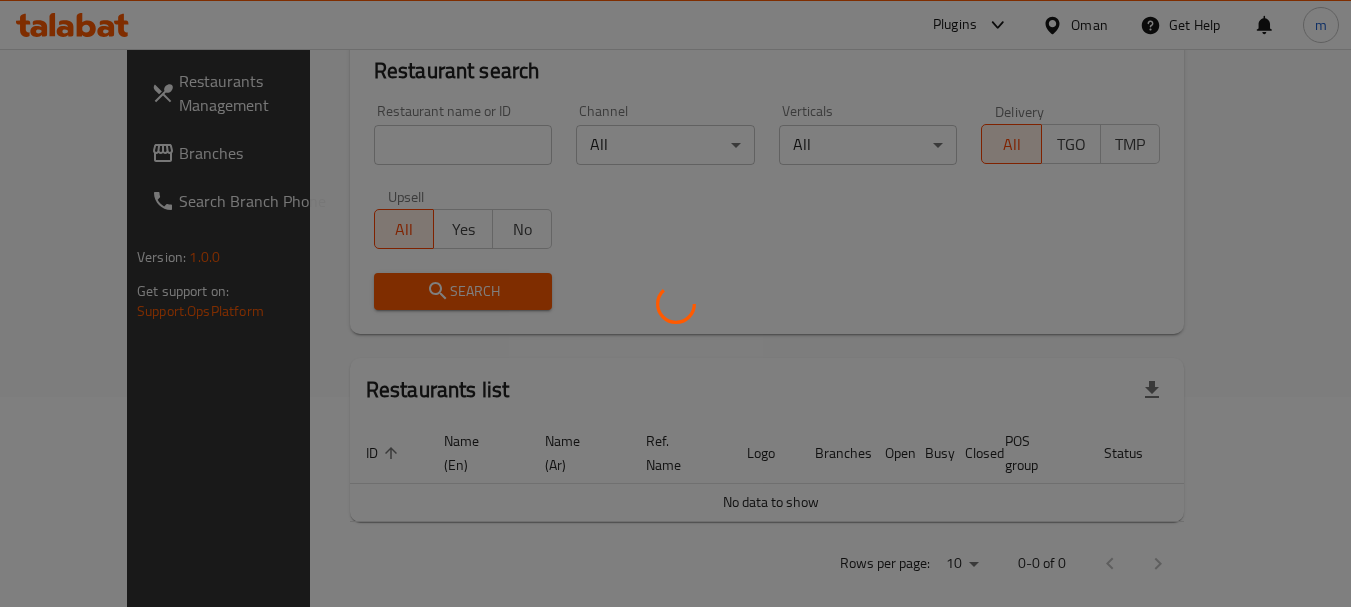 scroll, scrollTop: 260, scrollLeft: 0, axis: vertical 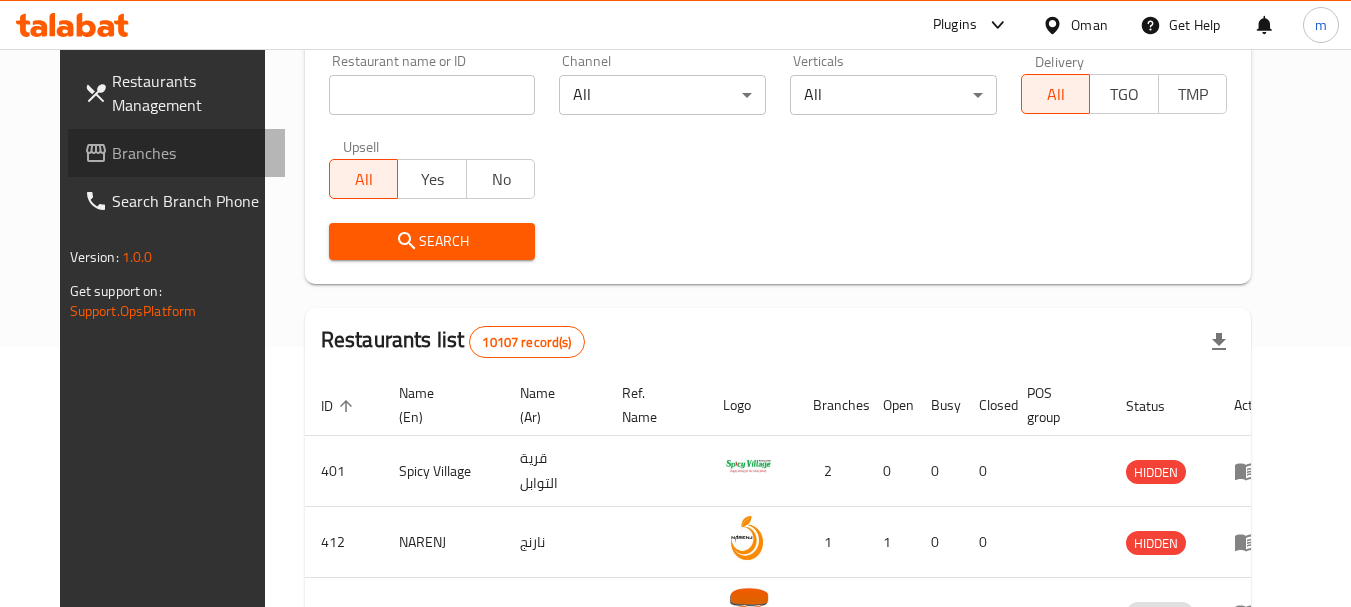 click on "Branches" at bounding box center [191, 153] 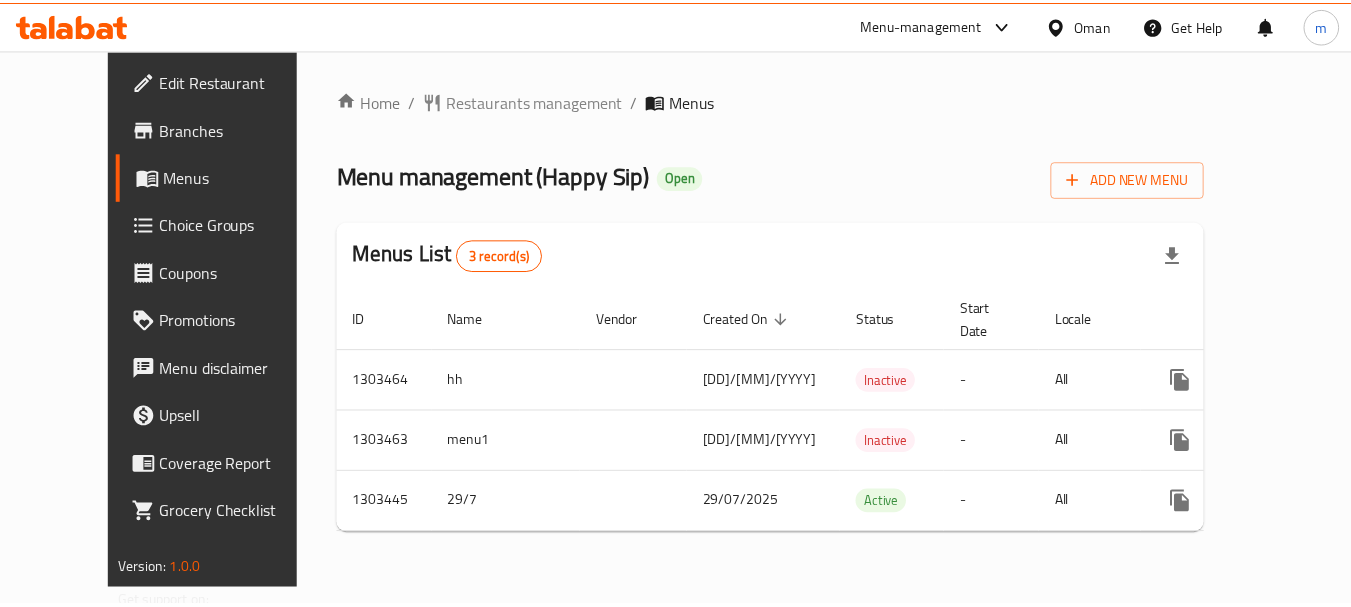 scroll, scrollTop: 0, scrollLeft: 0, axis: both 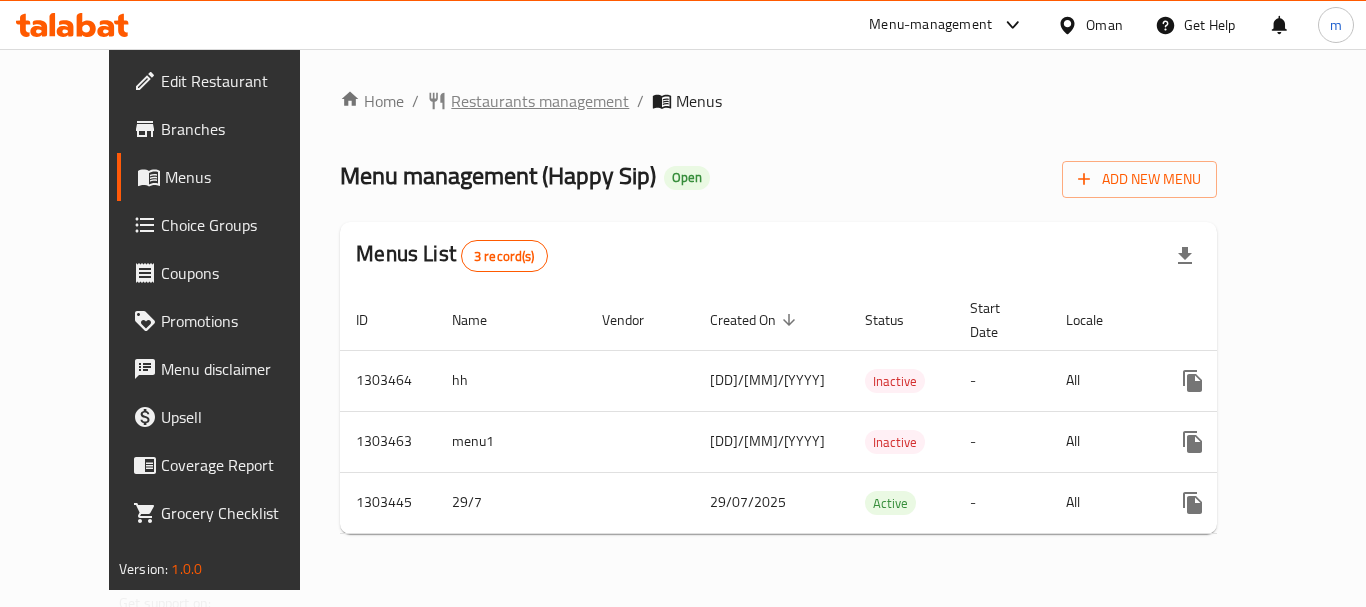 click on "Restaurants management" at bounding box center [540, 101] 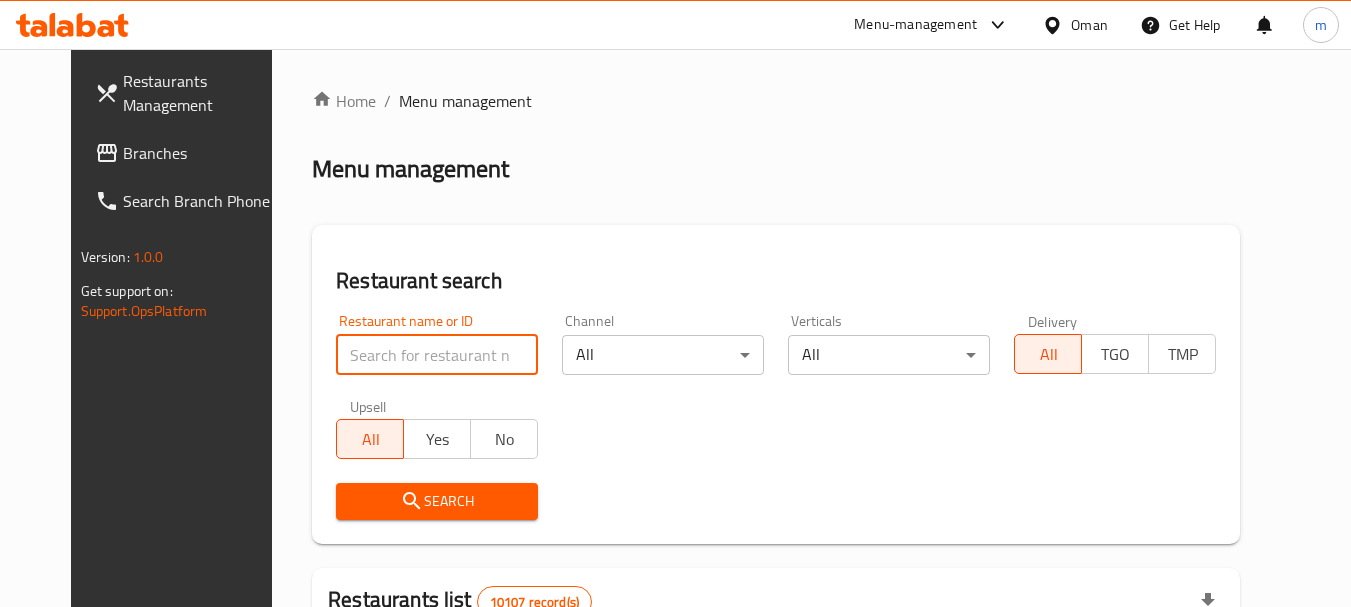click at bounding box center [437, 355] 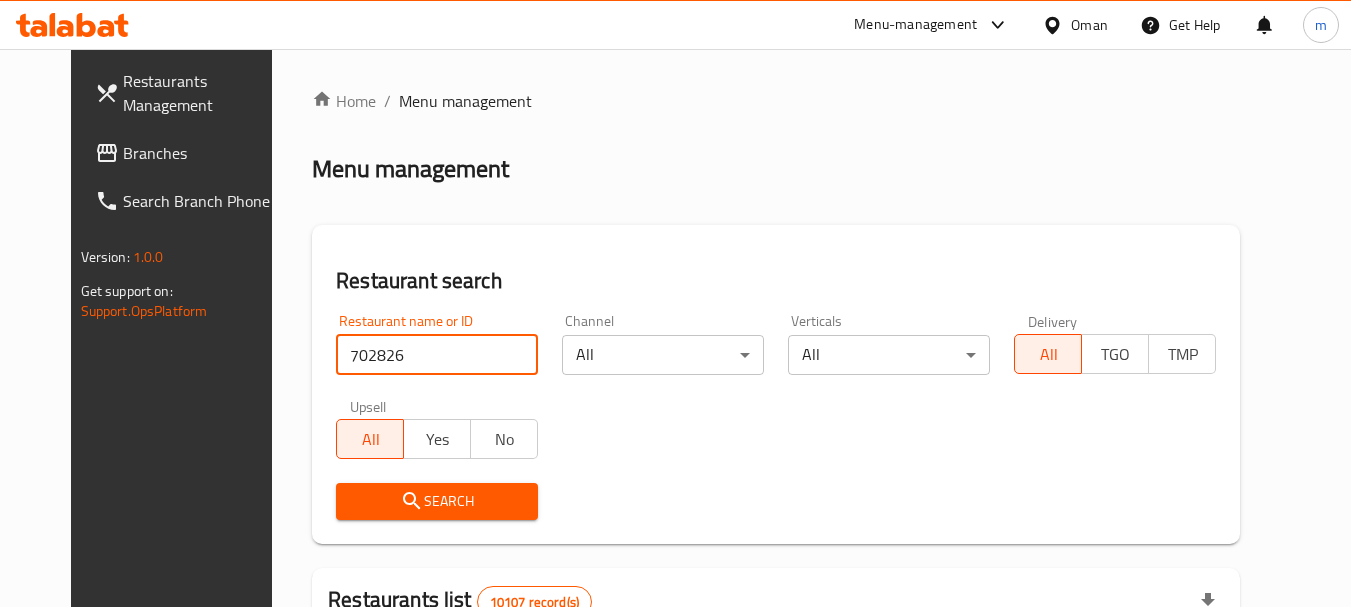 type on "702826" 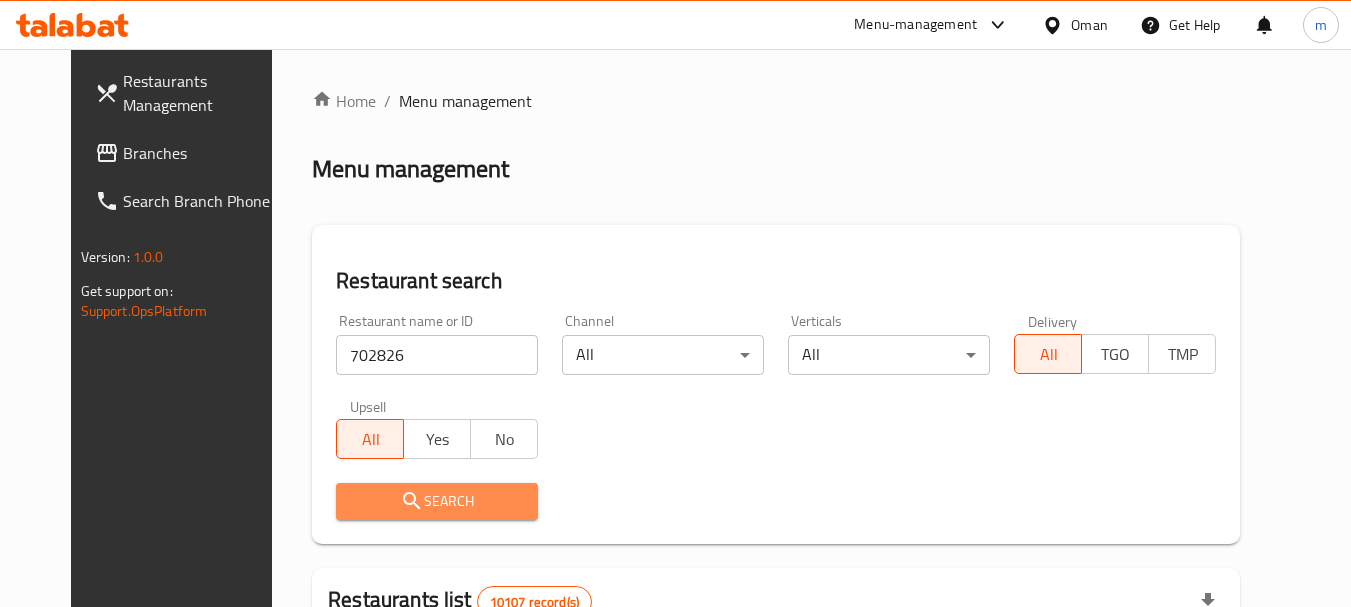 click on "Search" at bounding box center [437, 501] 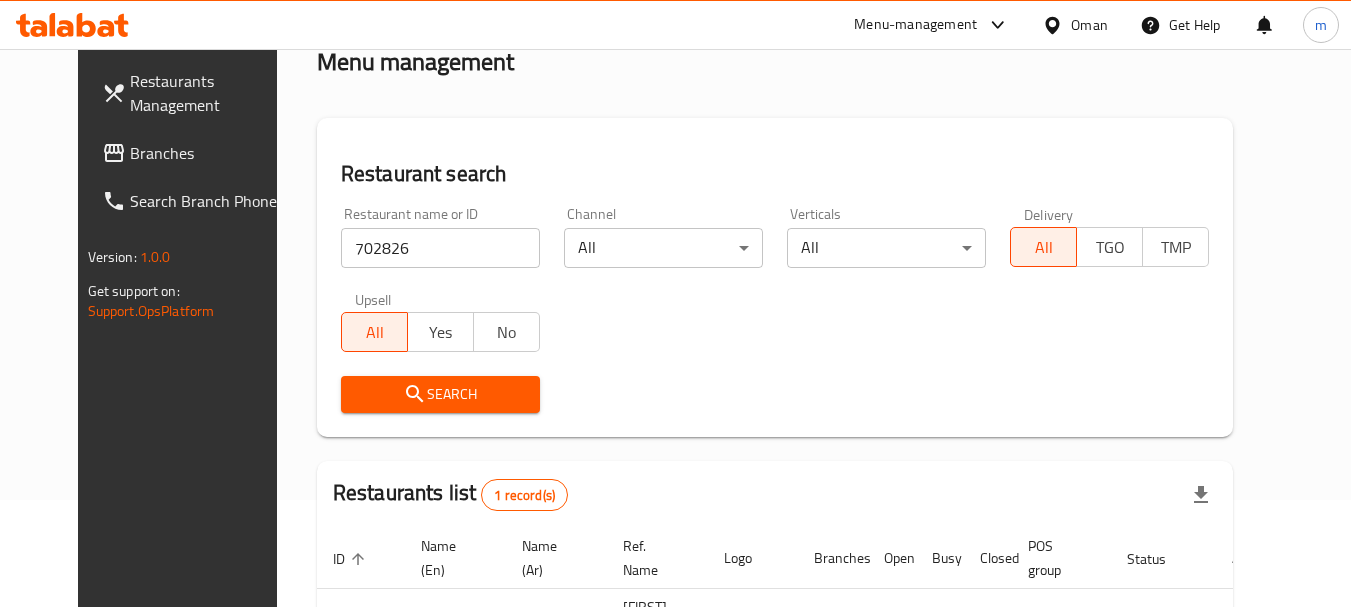 scroll, scrollTop: 260, scrollLeft: 0, axis: vertical 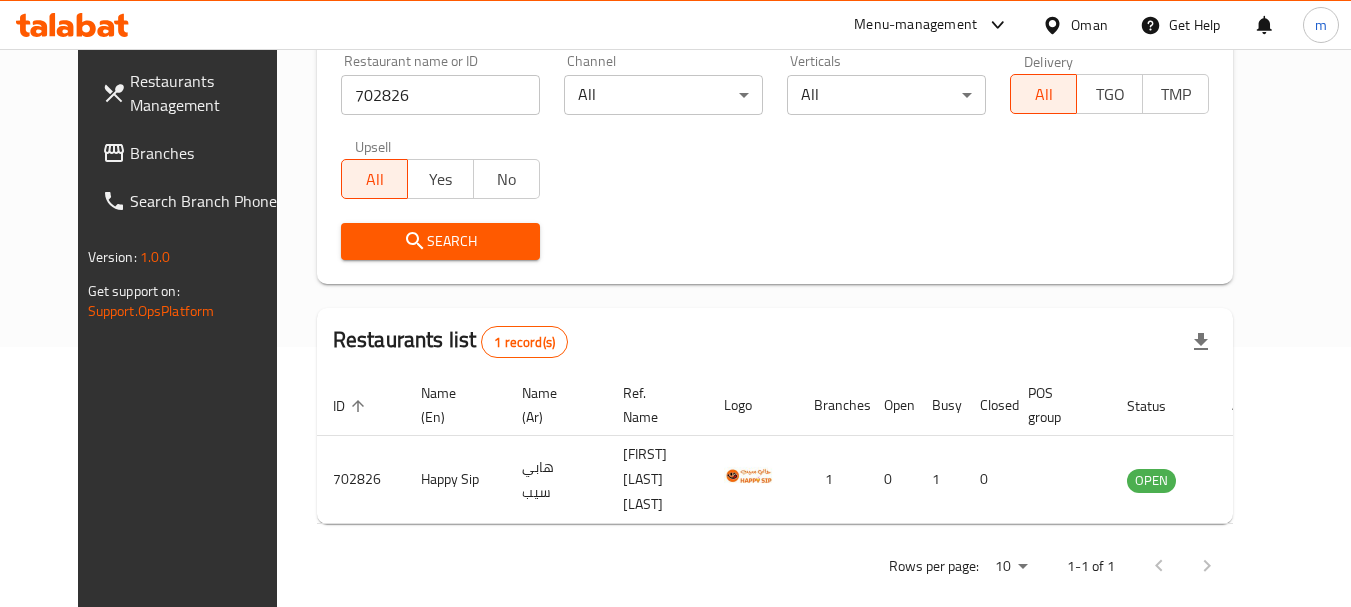 click 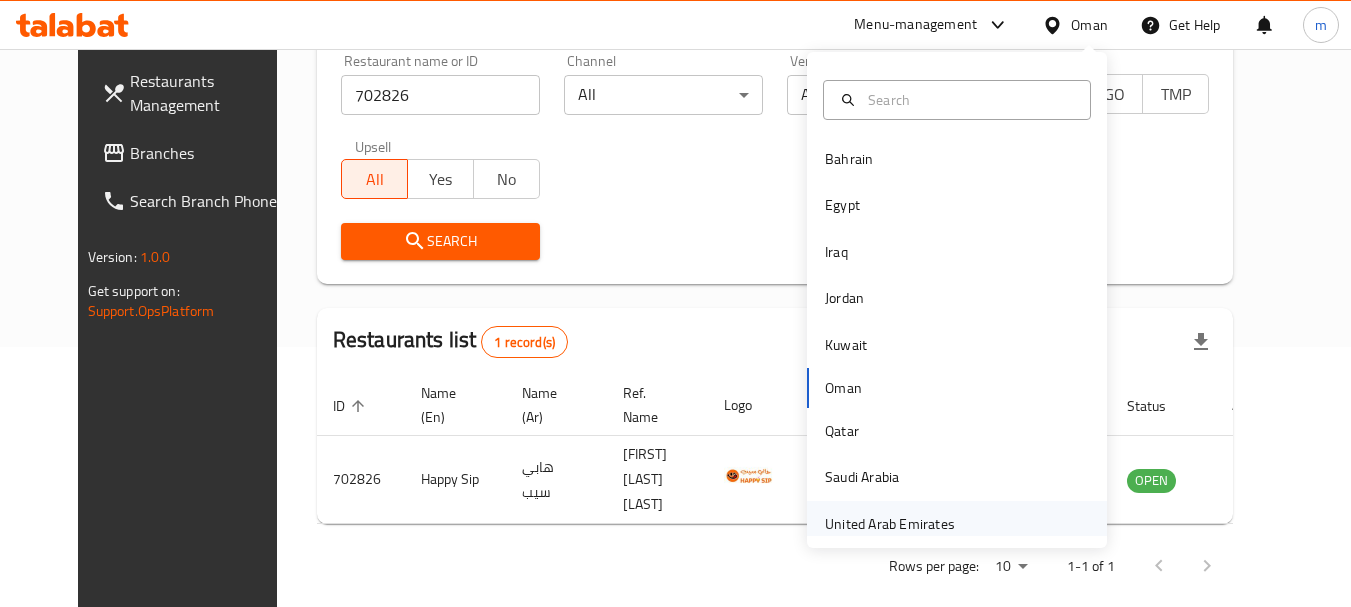 click on "United Arab Emirates" at bounding box center [957, 524] 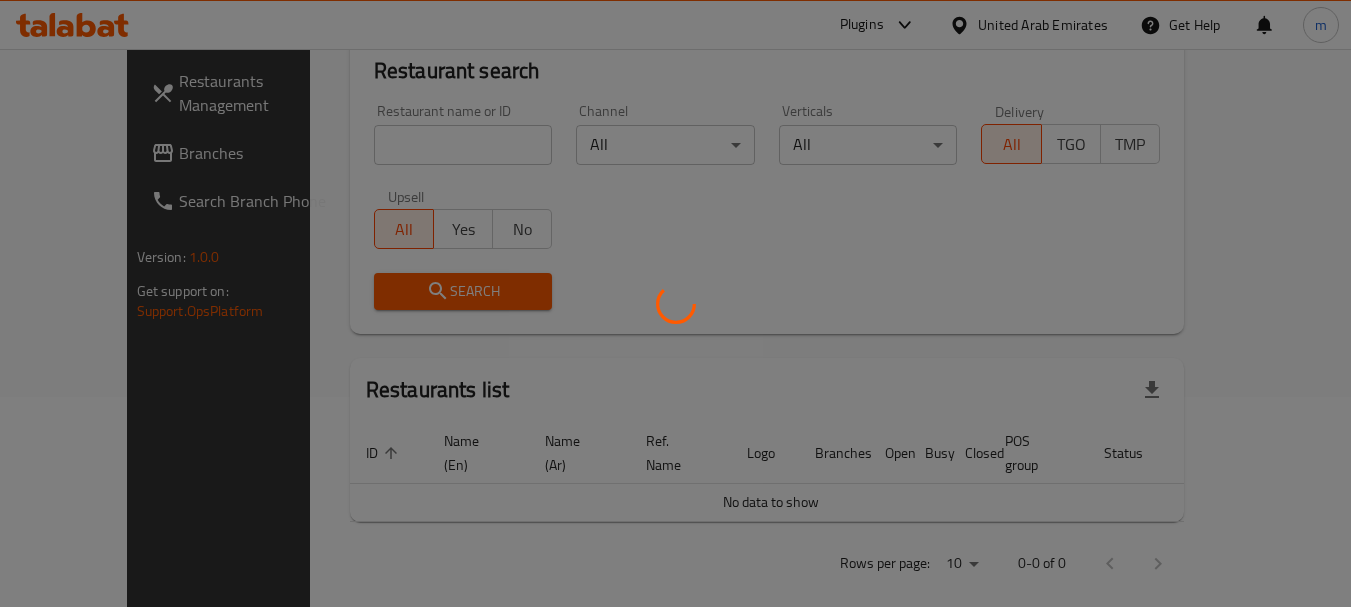 scroll, scrollTop: 260, scrollLeft: 0, axis: vertical 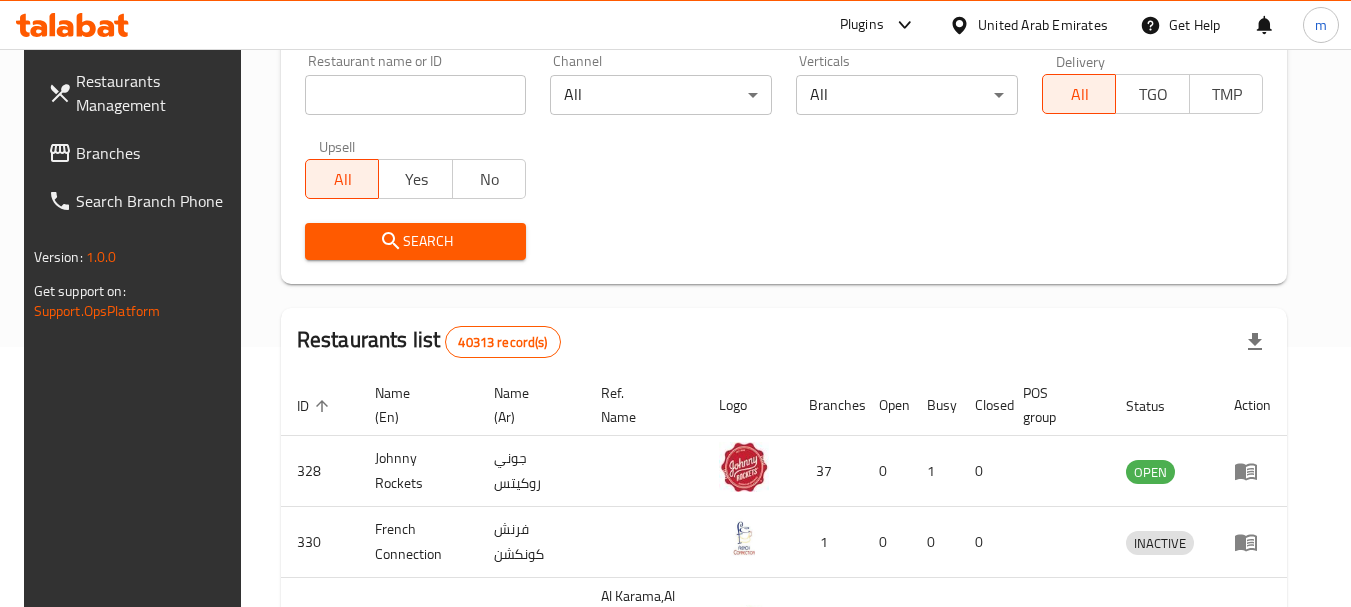 click on "Branches" at bounding box center (155, 153) 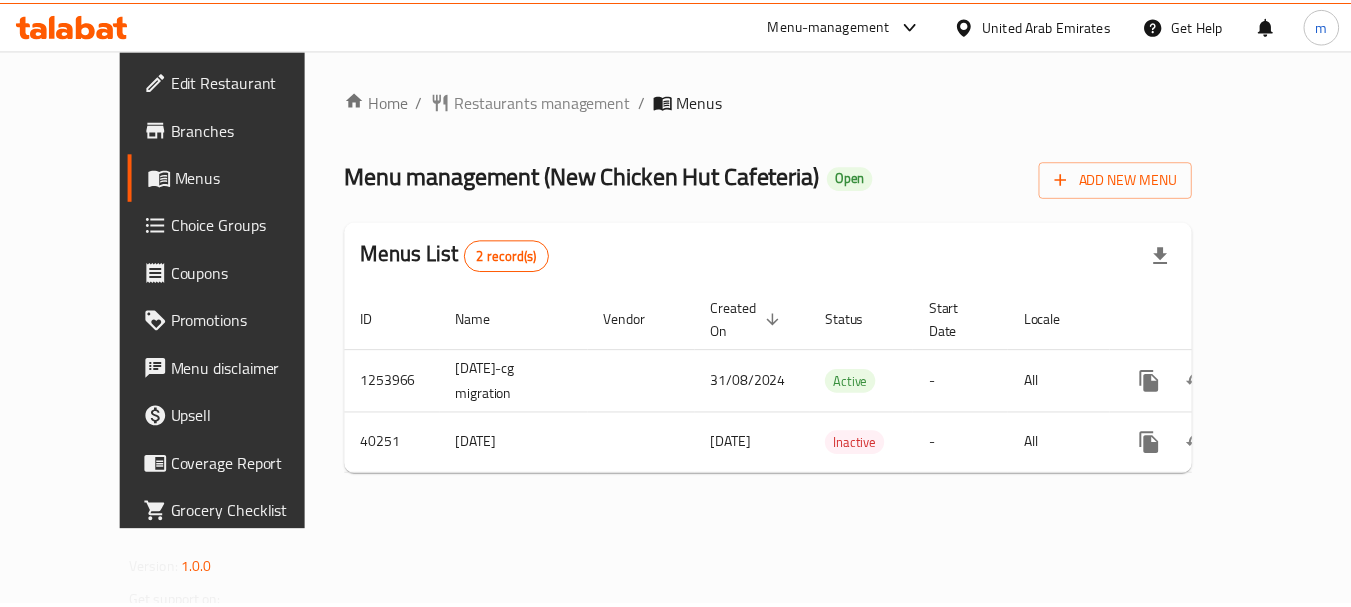 scroll, scrollTop: 0, scrollLeft: 0, axis: both 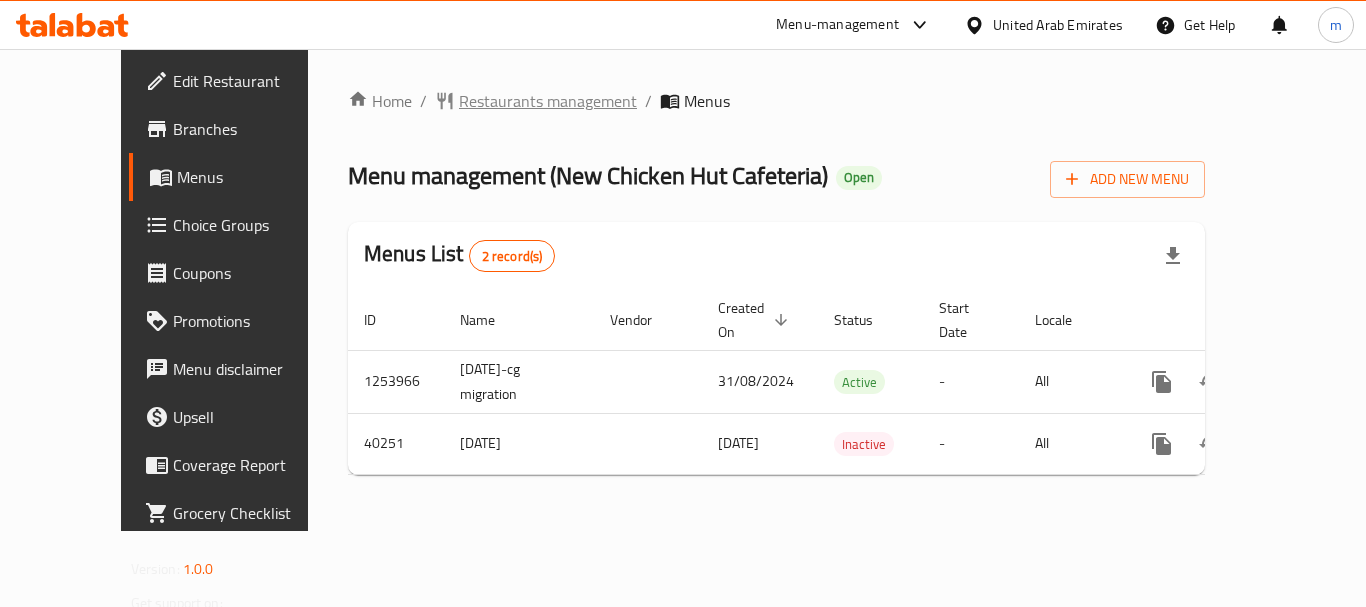 click on "Restaurants management" at bounding box center (548, 101) 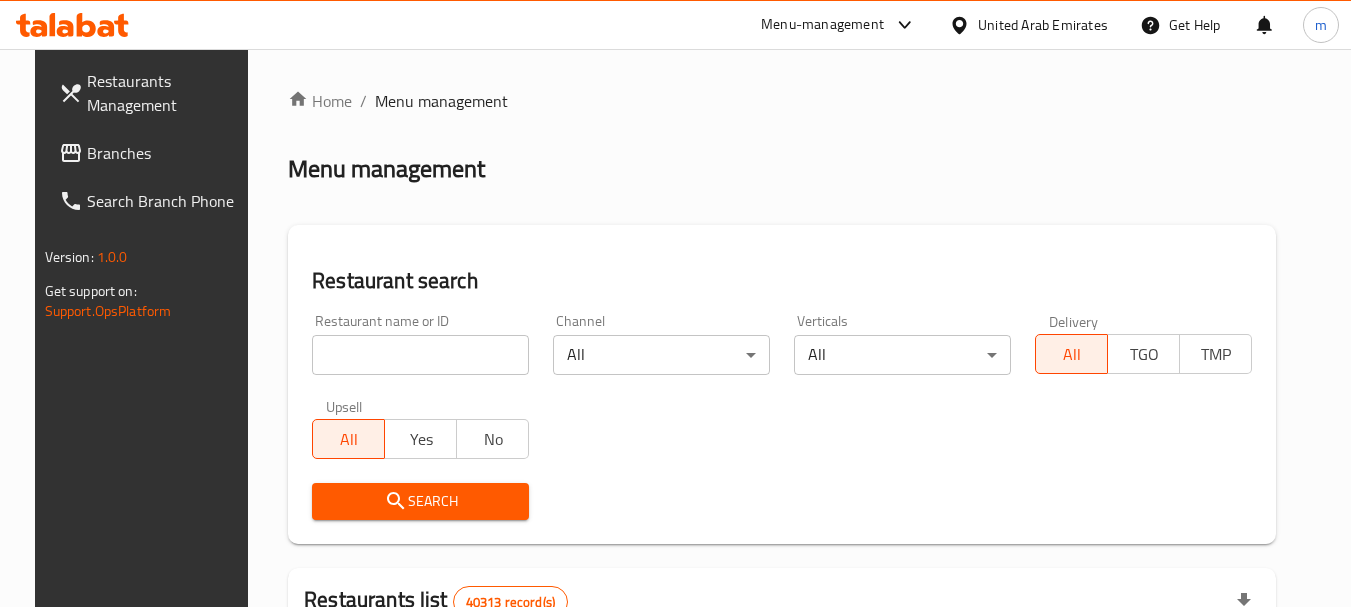 drag, startPoint x: 386, startPoint y: 367, endPoint x: 375, endPoint y: 370, distance: 11.401754 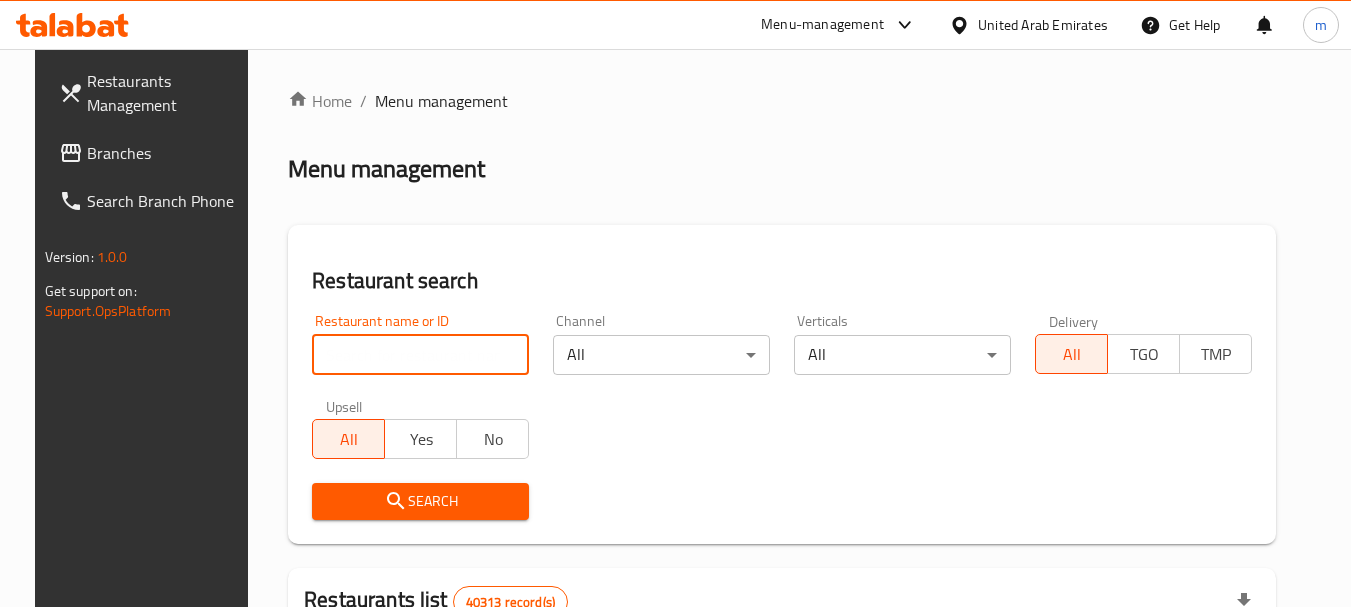 paste on "20979" 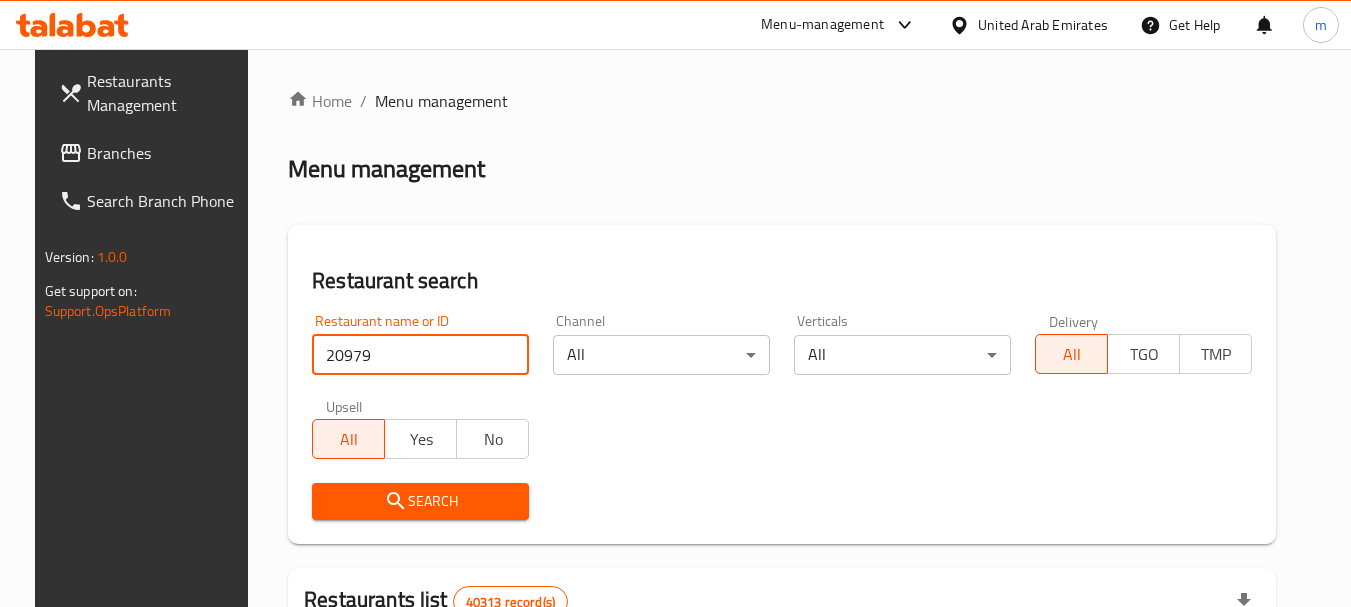 type on "20979" 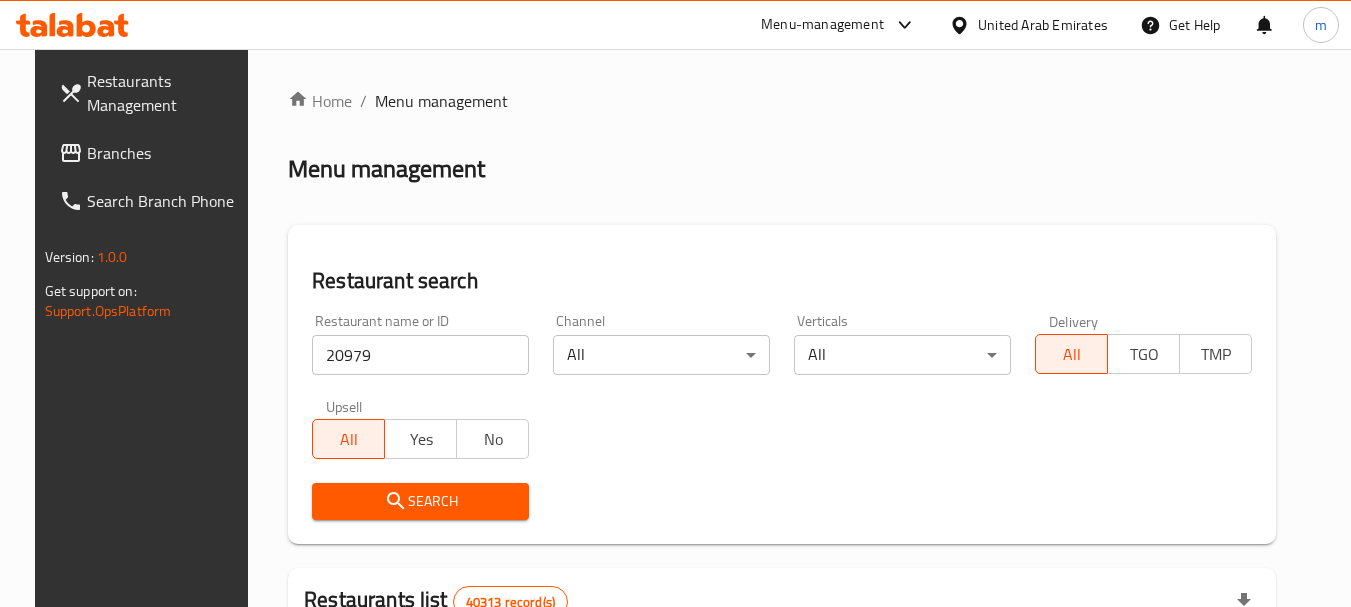 click on "Search" at bounding box center [420, 501] 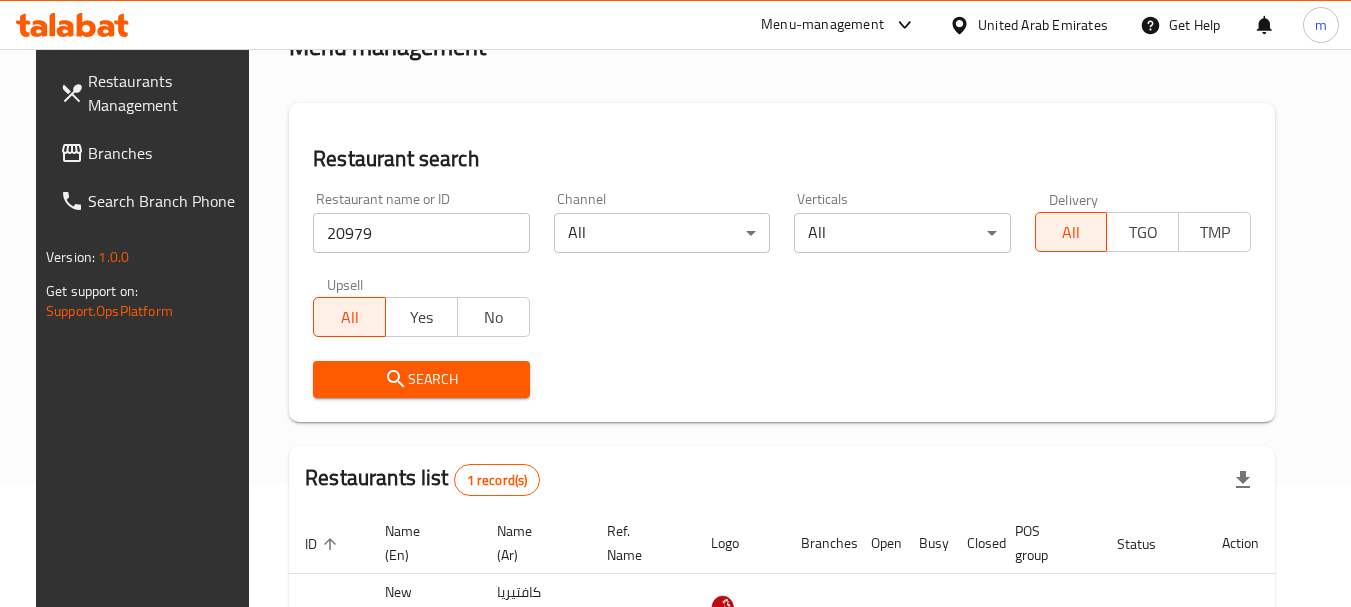 scroll, scrollTop: 260, scrollLeft: 0, axis: vertical 